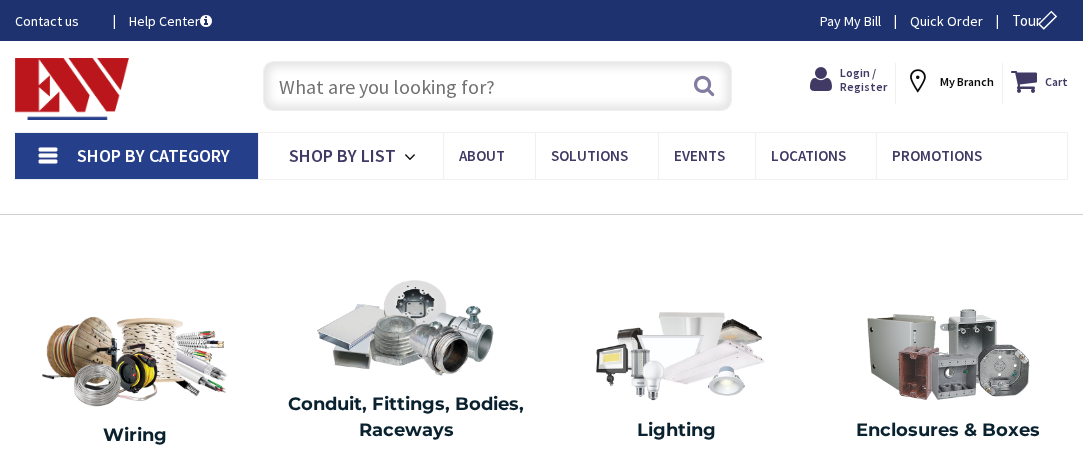 scroll, scrollTop: 0, scrollLeft: 0, axis: both 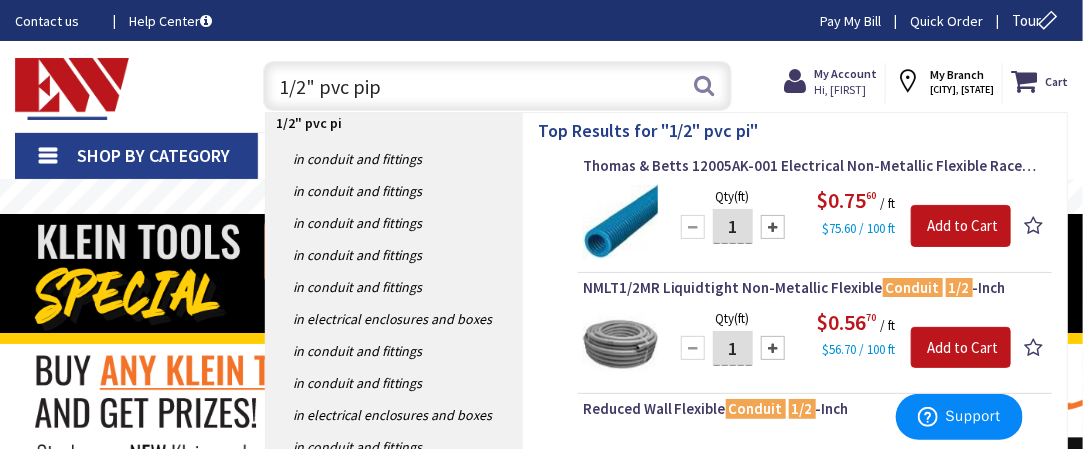 type on "1/2" pvc pipe" 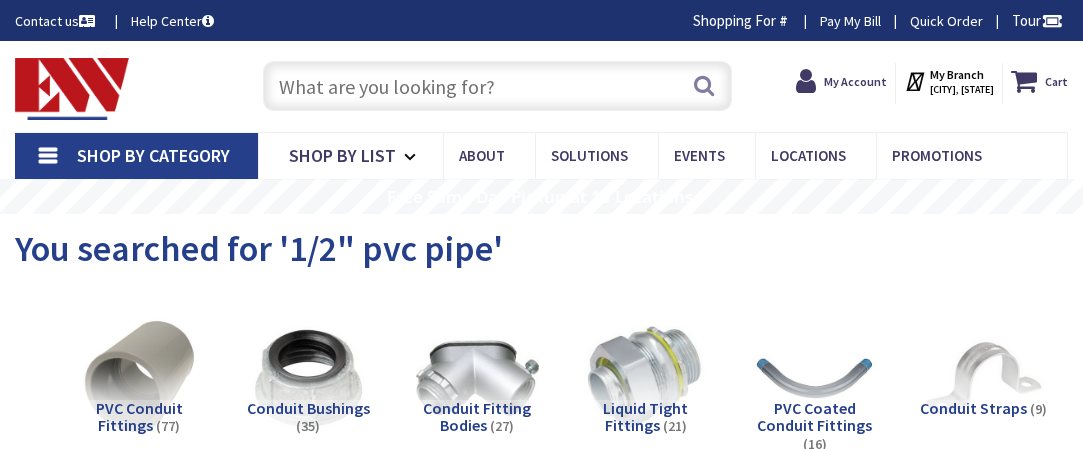 scroll, scrollTop: 0, scrollLeft: 0, axis: both 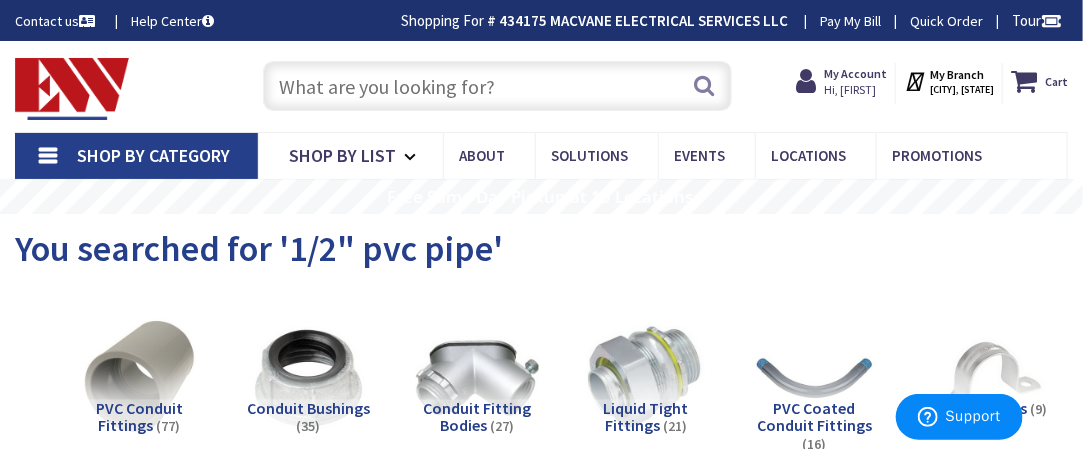 click at bounding box center [497, 86] 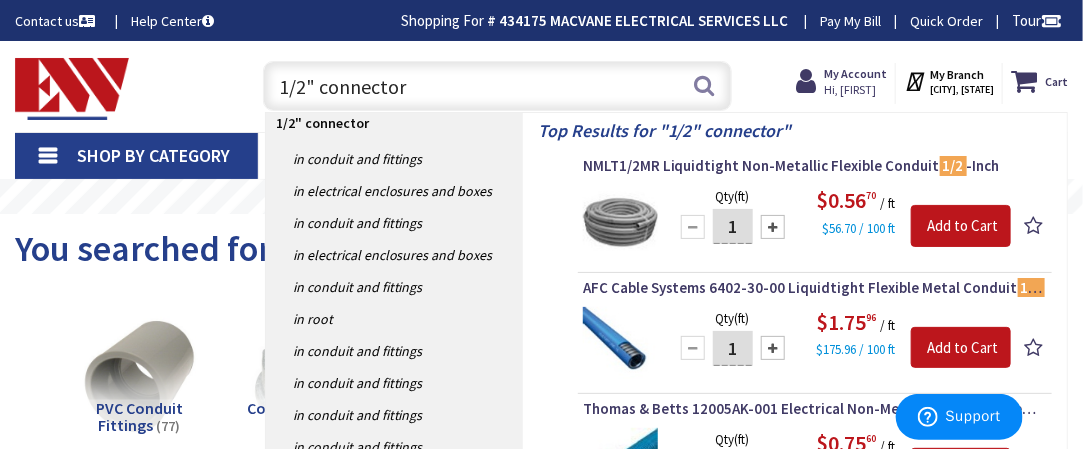 type on "1/2" connectors" 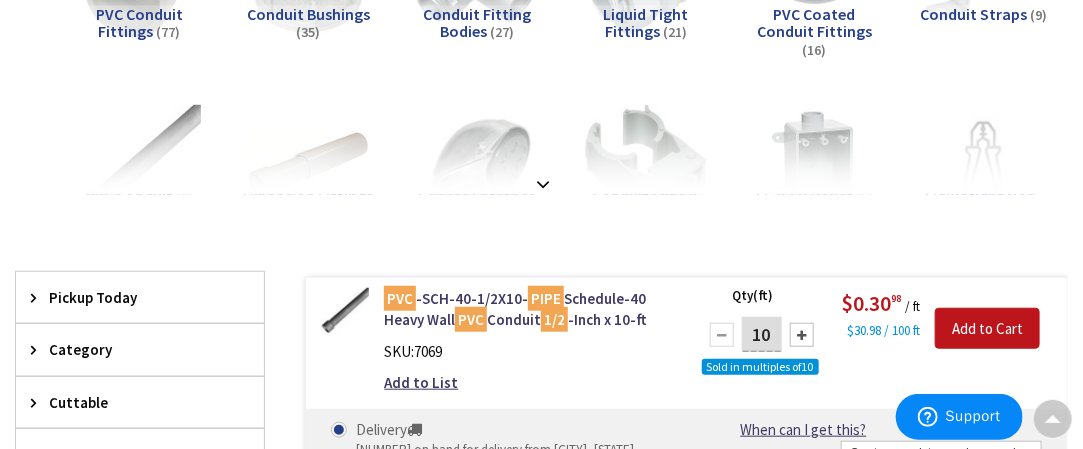 scroll, scrollTop: 400, scrollLeft: 0, axis: vertical 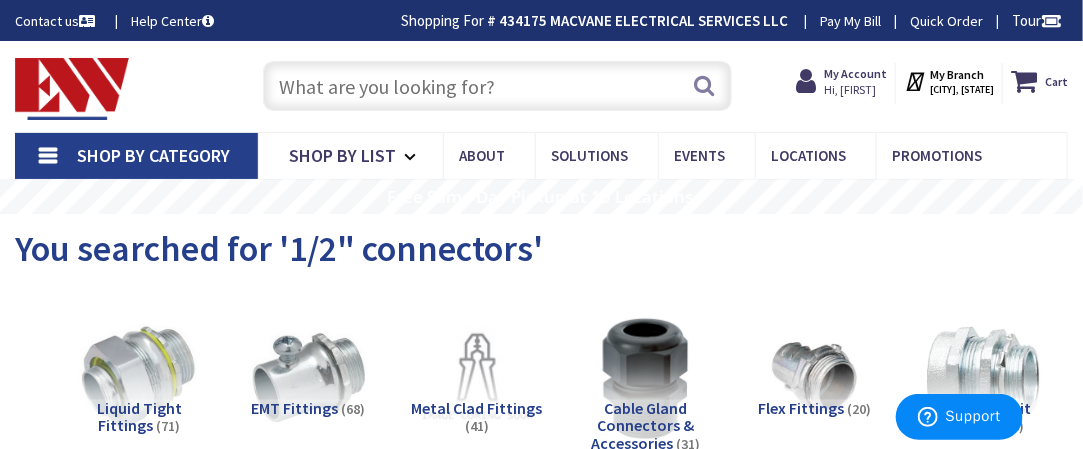 click at bounding box center (497, 86) 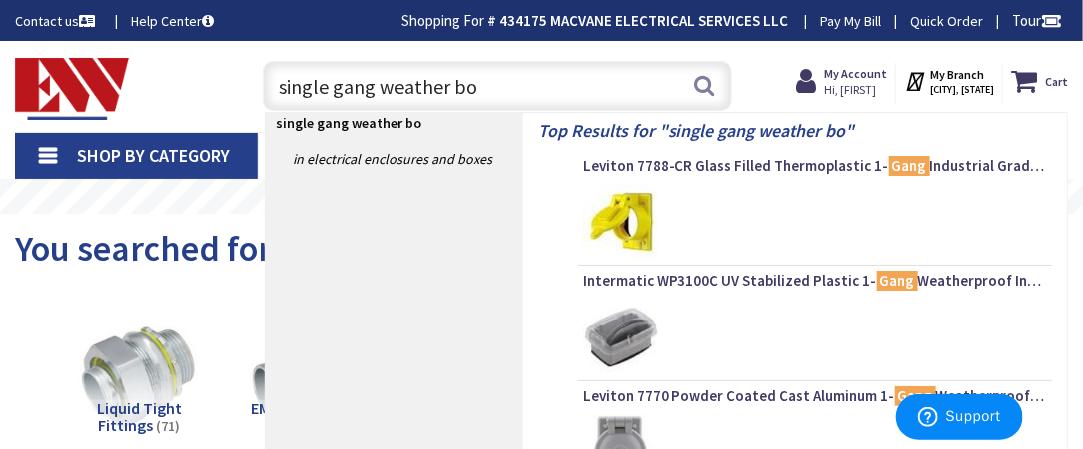 type on "single gang weather box" 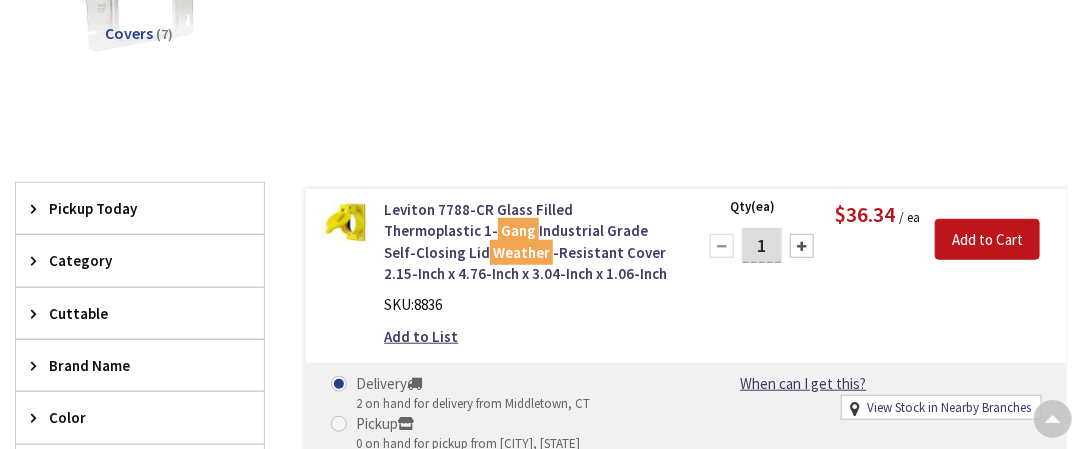 scroll, scrollTop: 500, scrollLeft: 0, axis: vertical 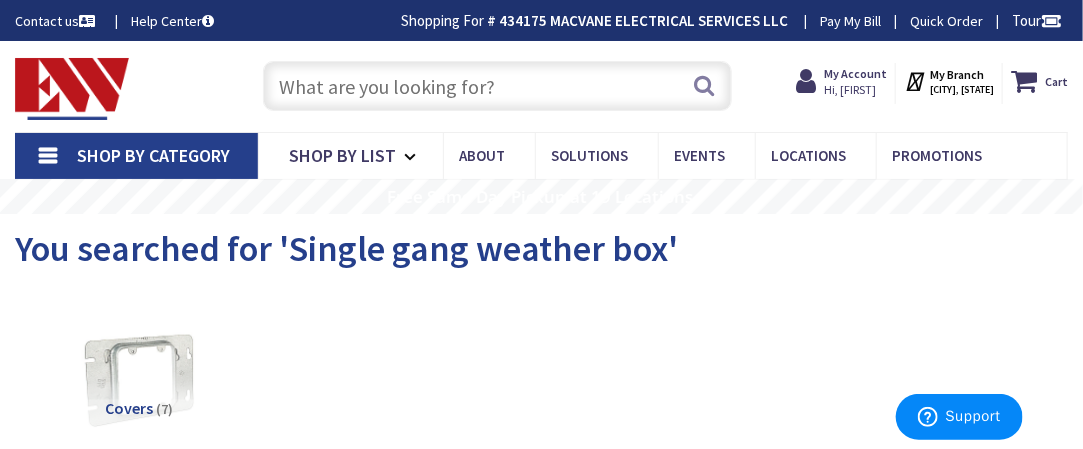 click at bounding box center (497, 86) 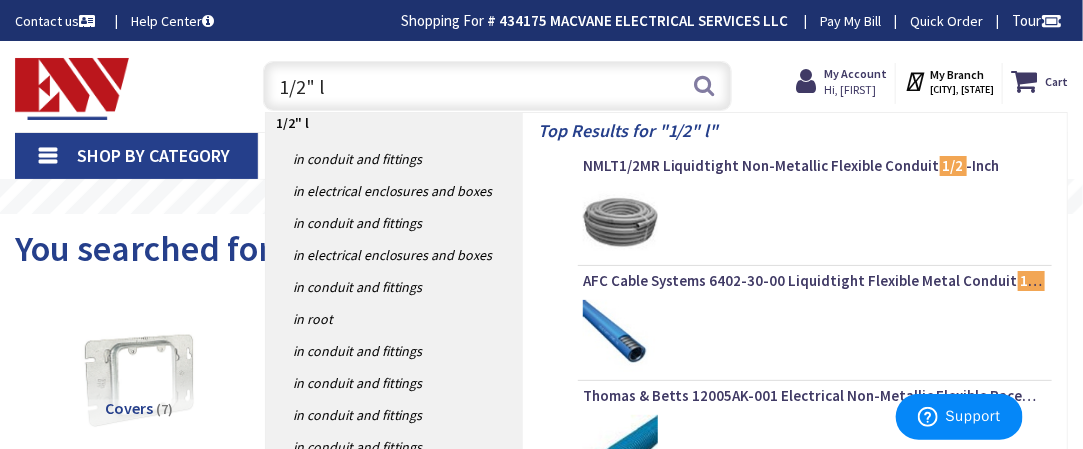 type on "1/2" lb" 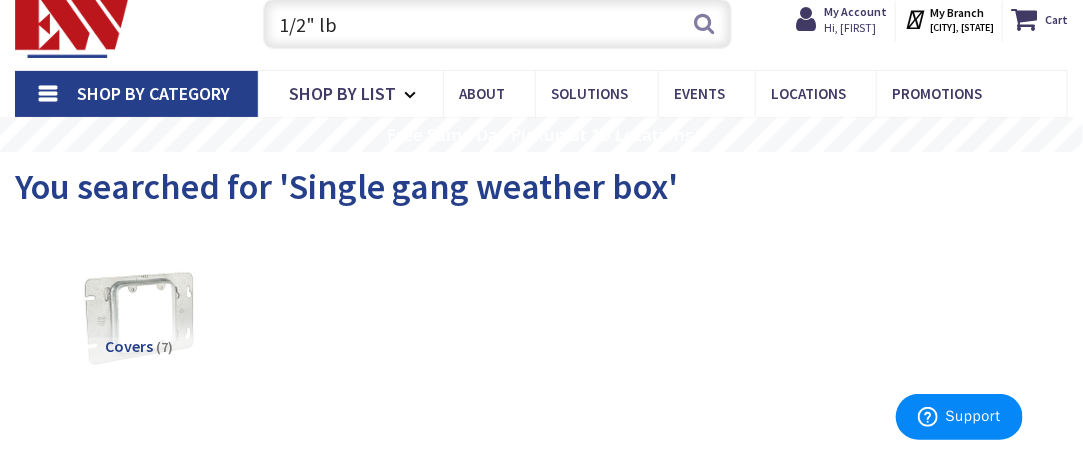 scroll, scrollTop: 100, scrollLeft: 0, axis: vertical 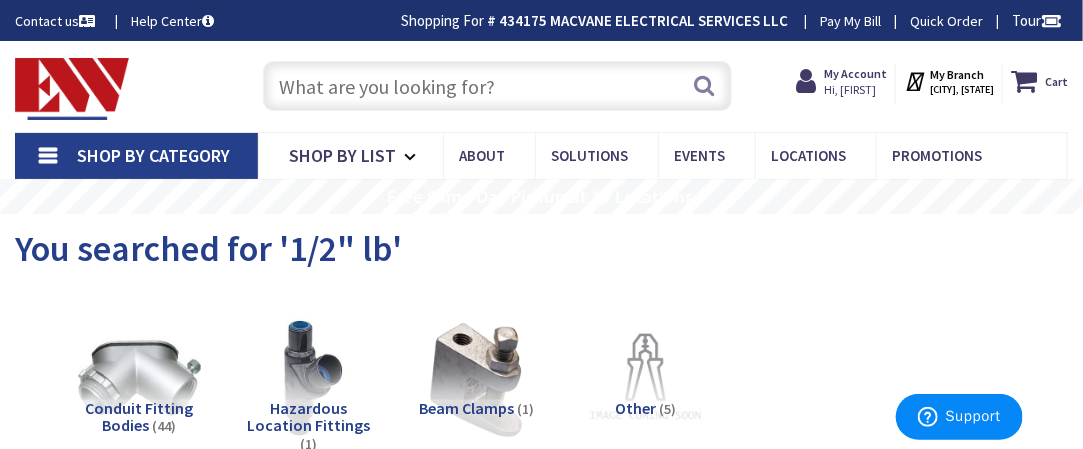 click at bounding box center (497, 86) 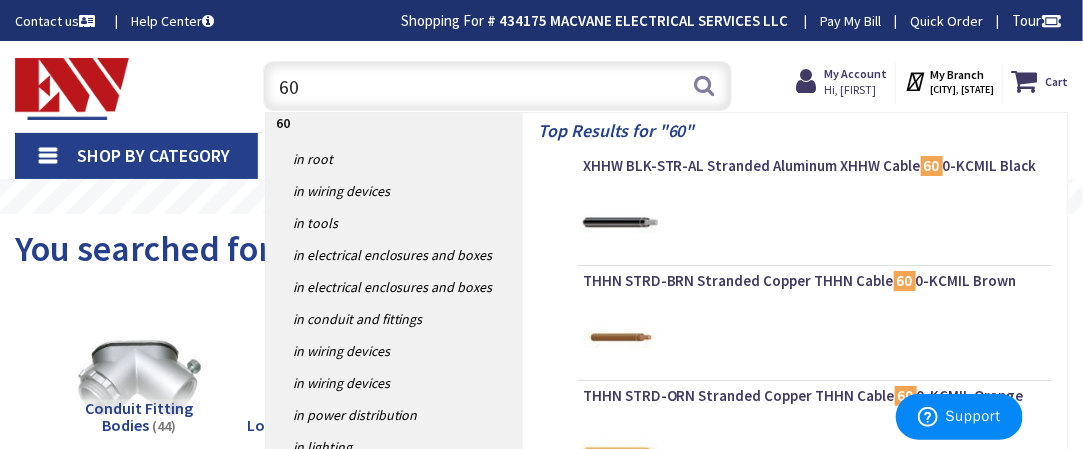type on "6" 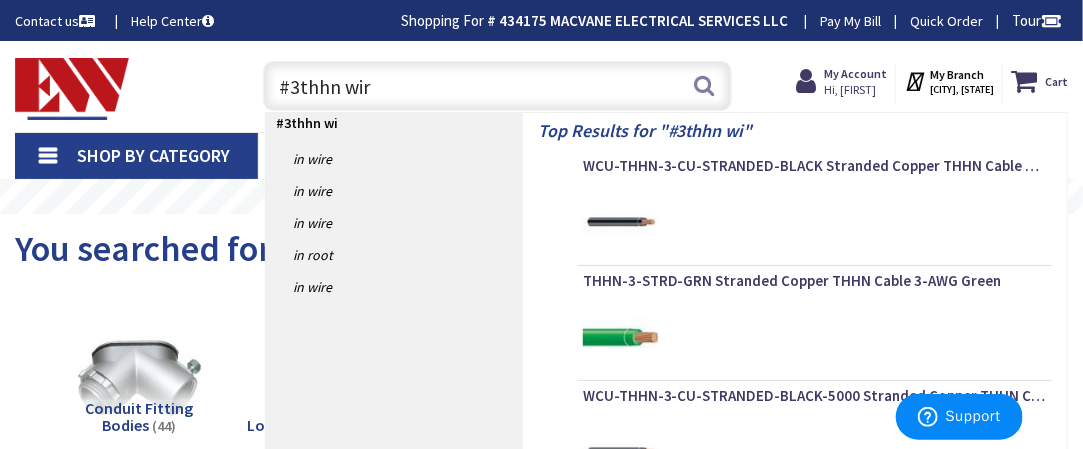 type on "#3thhn wire" 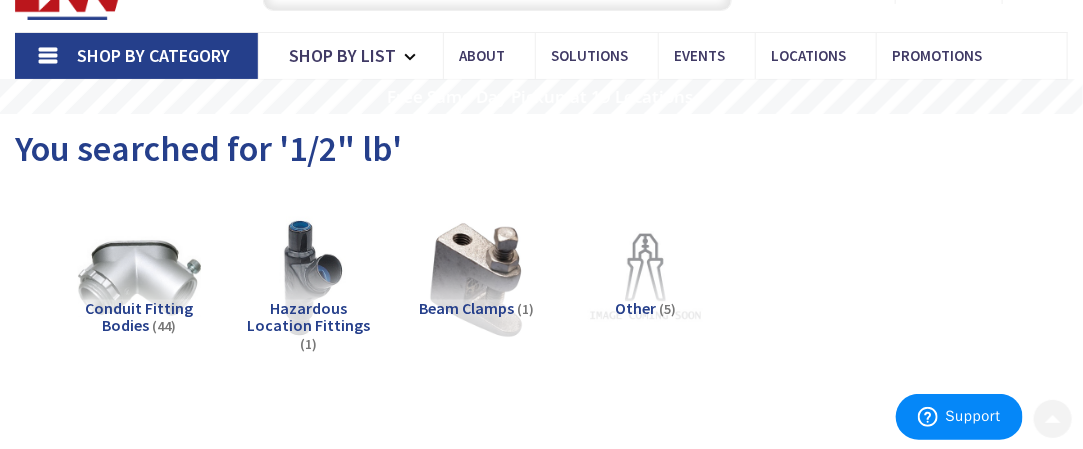 scroll, scrollTop: 300, scrollLeft: 0, axis: vertical 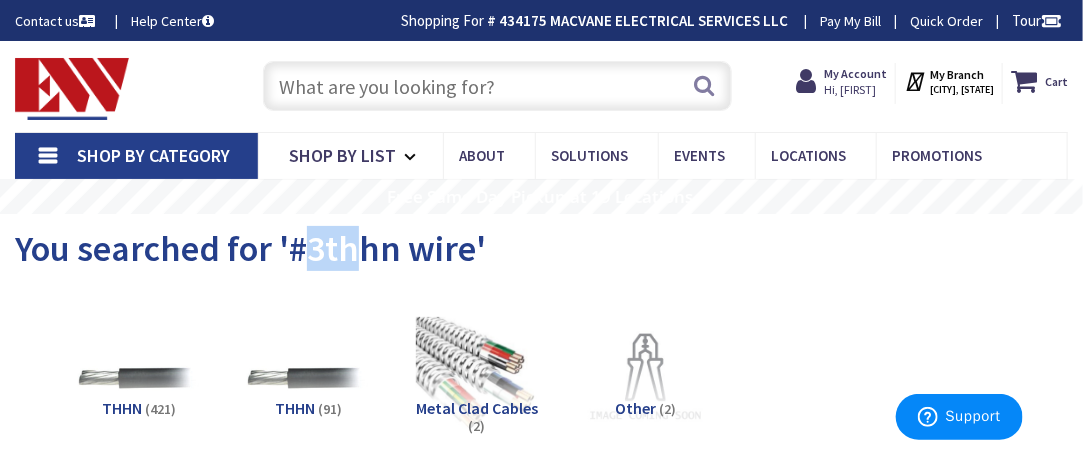 drag, startPoint x: 312, startPoint y: 237, endPoint x: 361, endPoint y: 241, distance: 49.162994 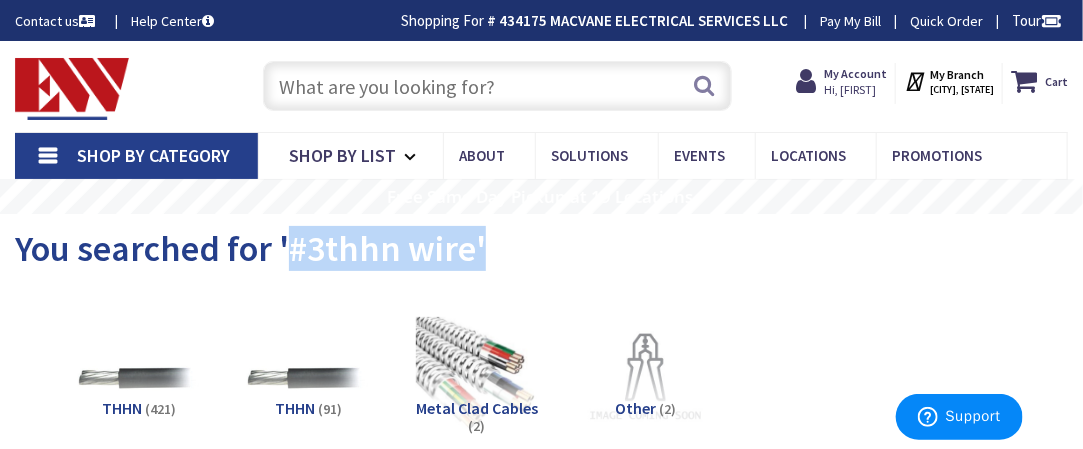 drag, startPoint x: 291, startPoint y: 247, endPoint x: 478, endPoint y: 256, distance: 187.21645 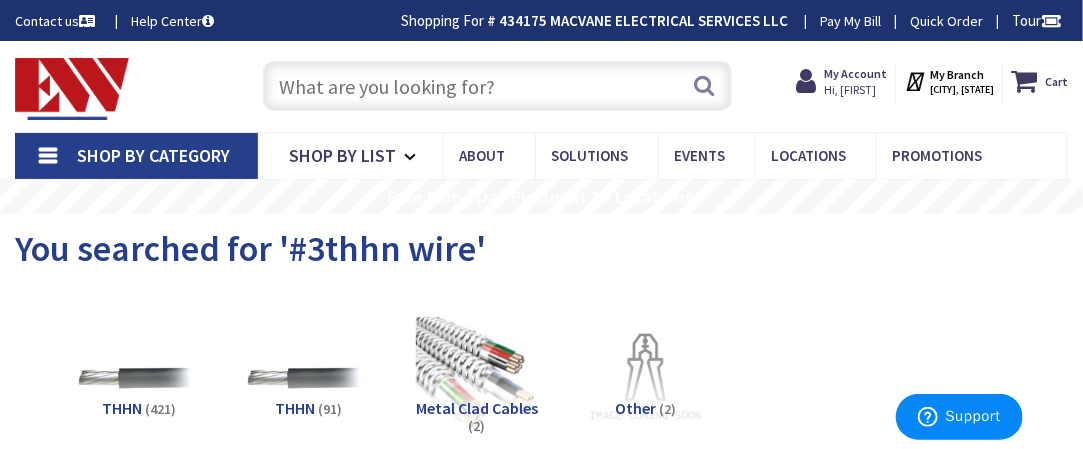 click at bounding box center [497, 86] 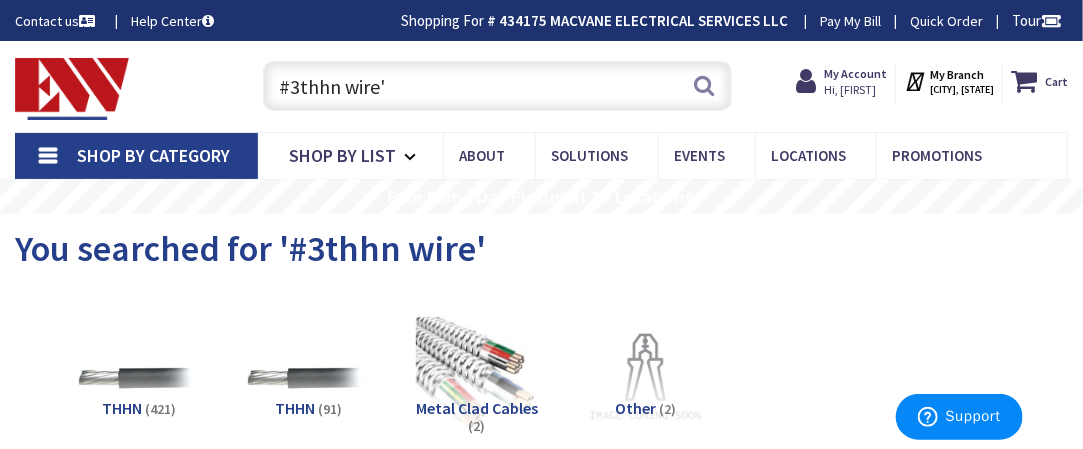 click on "#3thhn wire'" at bounding box center (497, 86) 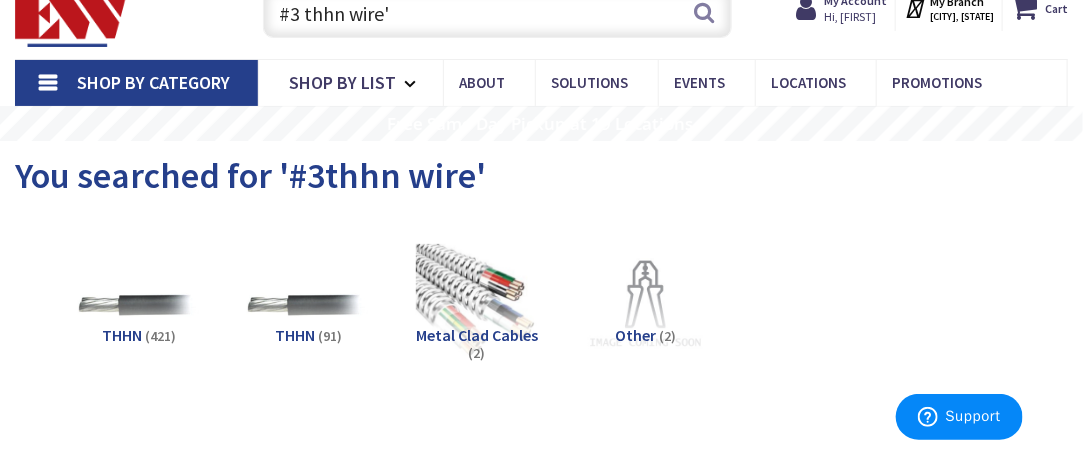 scroll, scrollTop: 100, scrollLeft: 0, axis: vertical 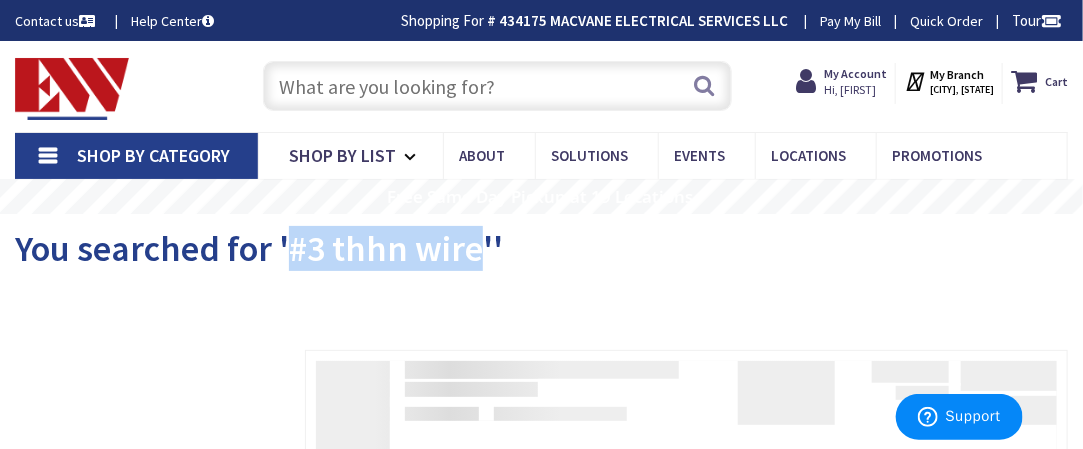 drag, startPoint x: 294, startPoint y: 251, endPoint x: 474, endPoint y: 255, distance: 180.04443 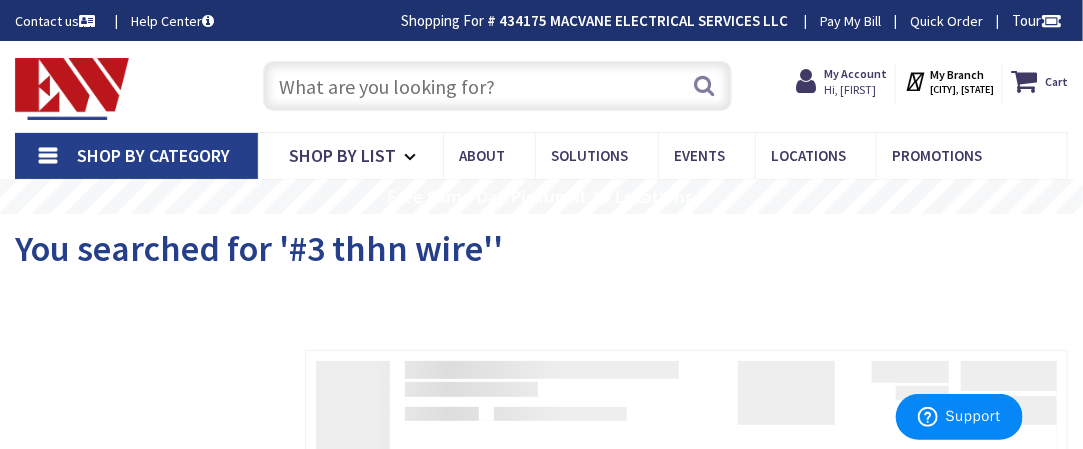click at bounding box center [497, 86] 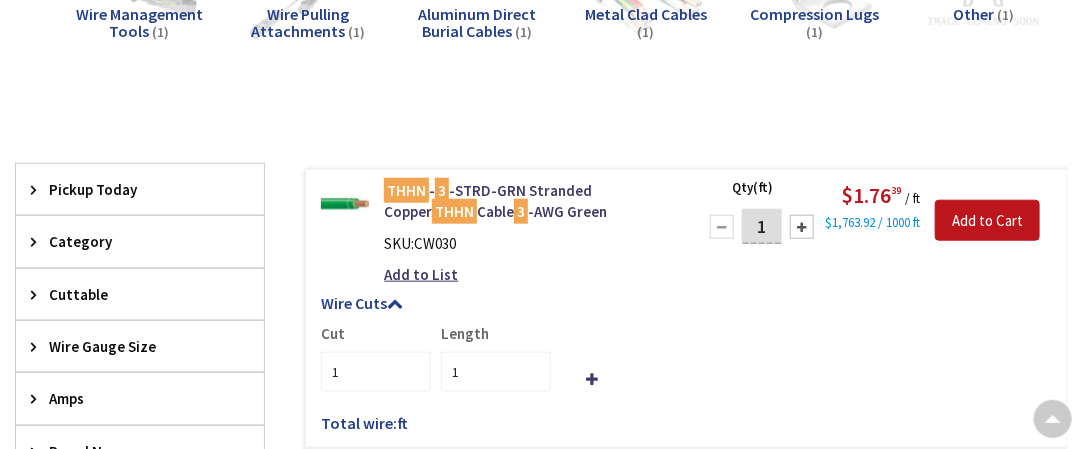 scroll, scrollTop: 600, scrollLeft: 0, axis: vertical 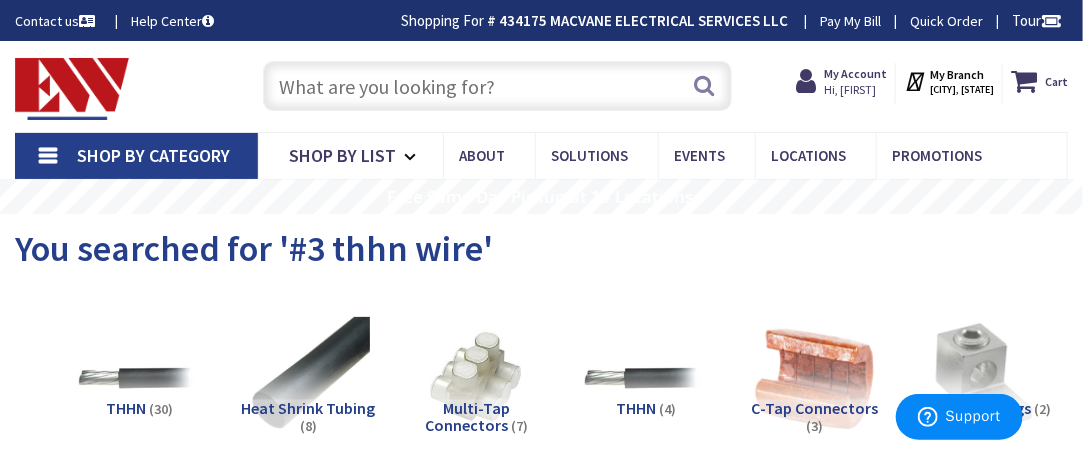 click at bounding box center (497, 86) 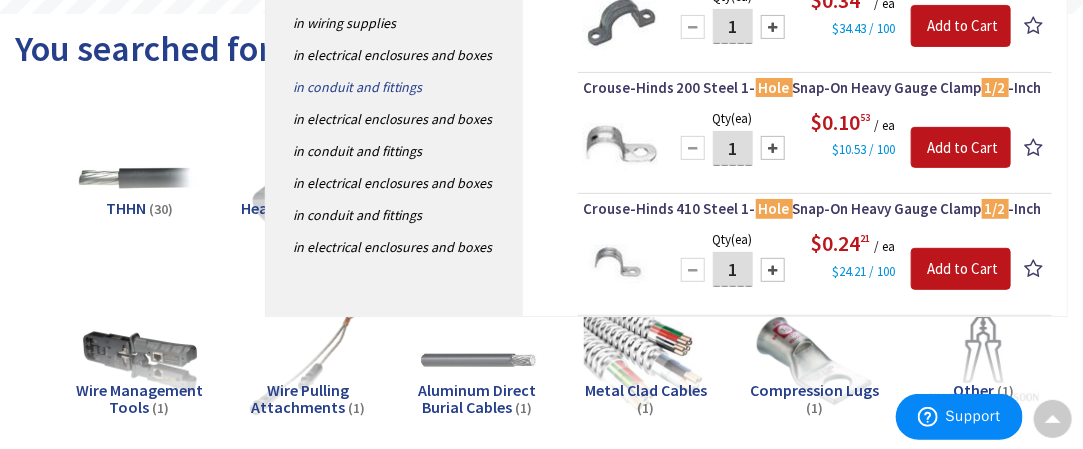 scroll, scrollTop: 0, scrollLeft: 0, axis: both 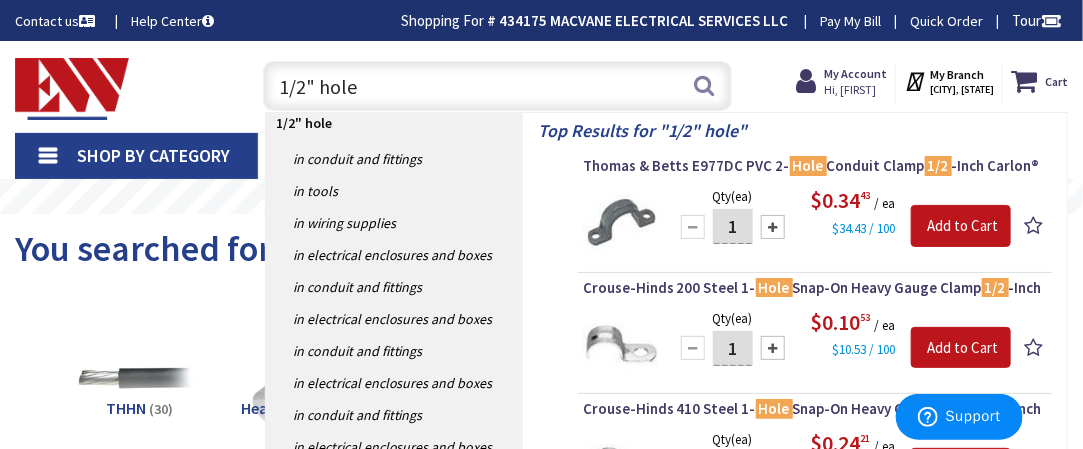 click on "1/2" hole" at bounding box center (497, 86) 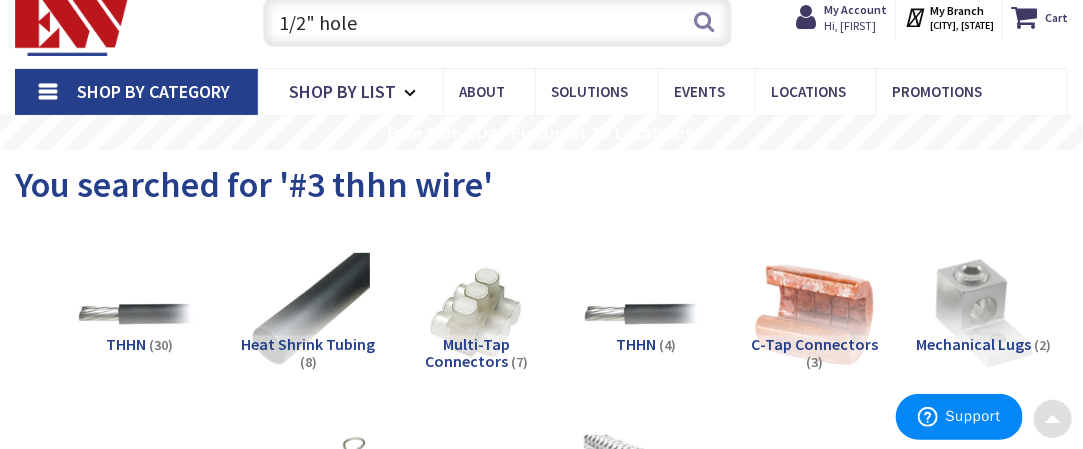 scroll, scrollTop: 0, scrollLeft: 0, axis: both 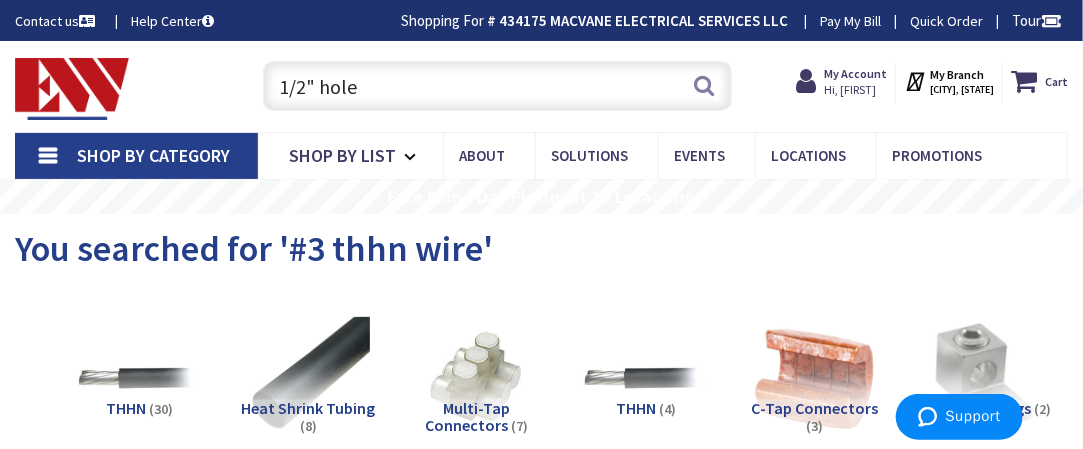 click on "1/2" hole" at bounding box center [497, 86] 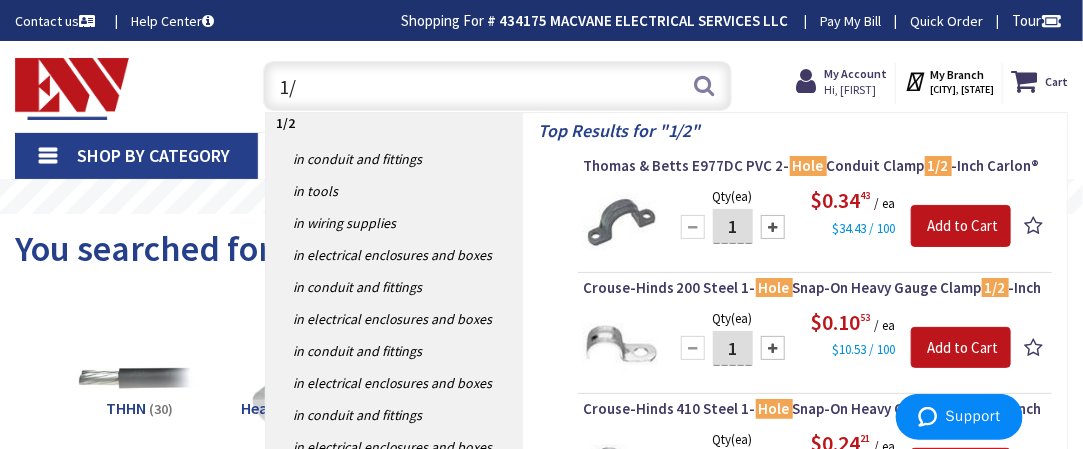 type on "1" 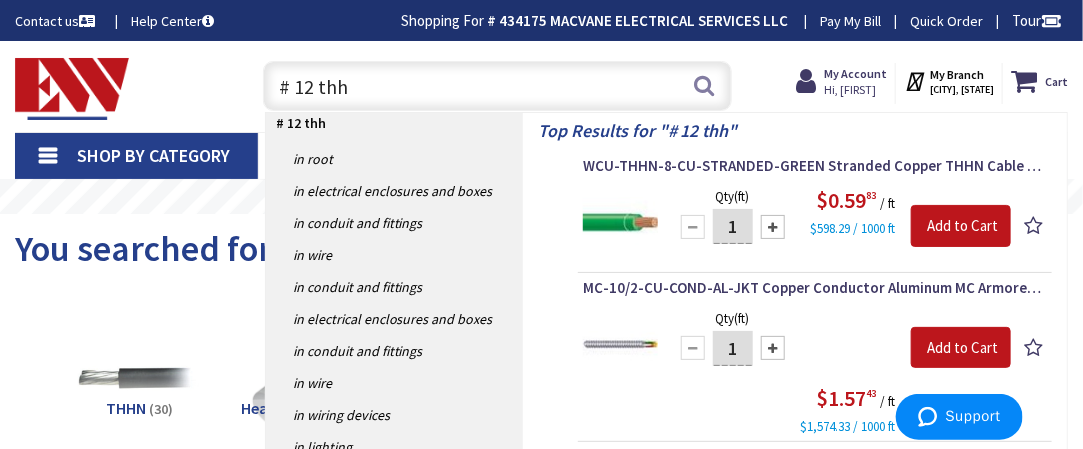 type on "# 12 thhn" 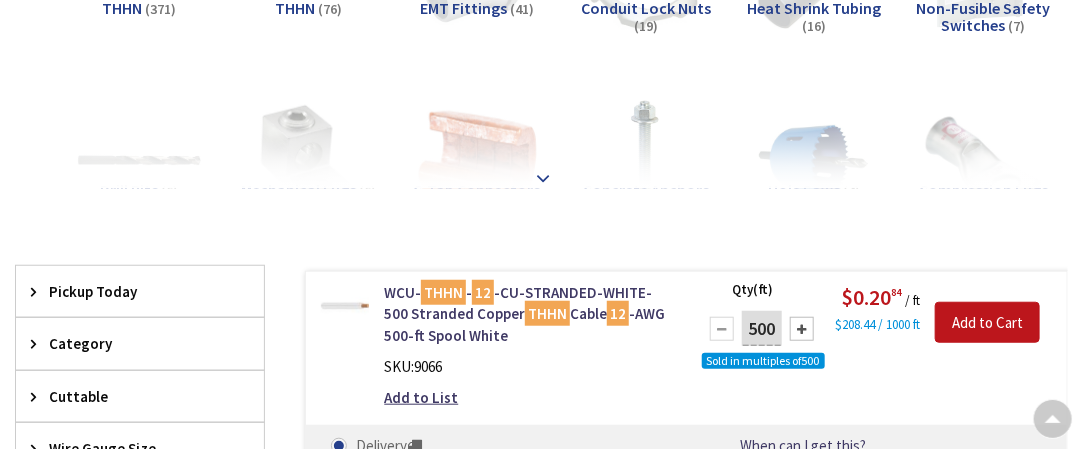 scroll, scrollTop: 400, scrollLeft: 0, axis: vertical 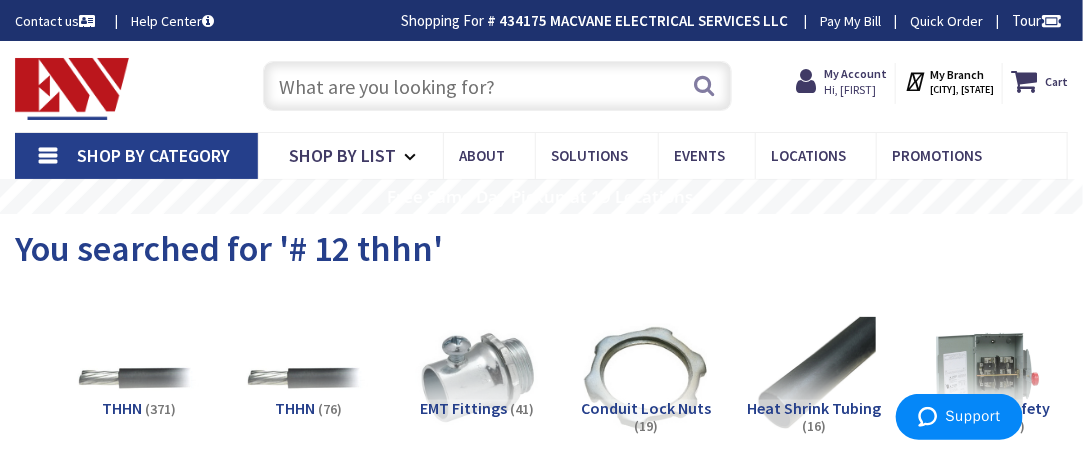 click at bounding box center (497, 86) 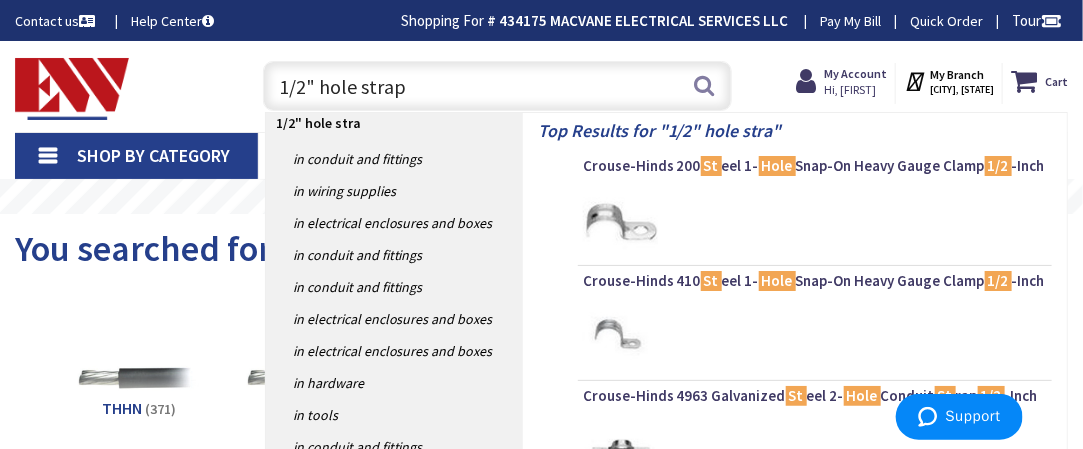 type on "1/2" hole straps" 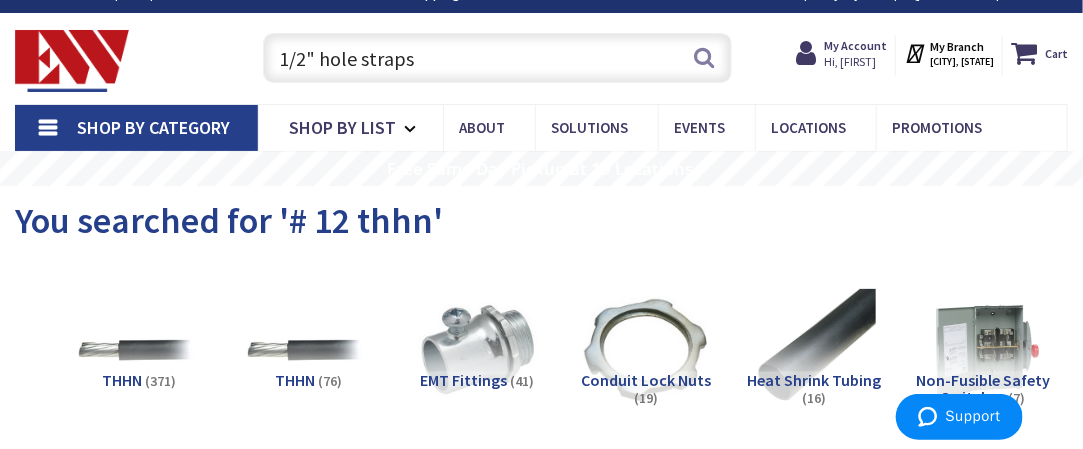 scroll, scrollTop: 0, scrollLeft: 0, axis: both 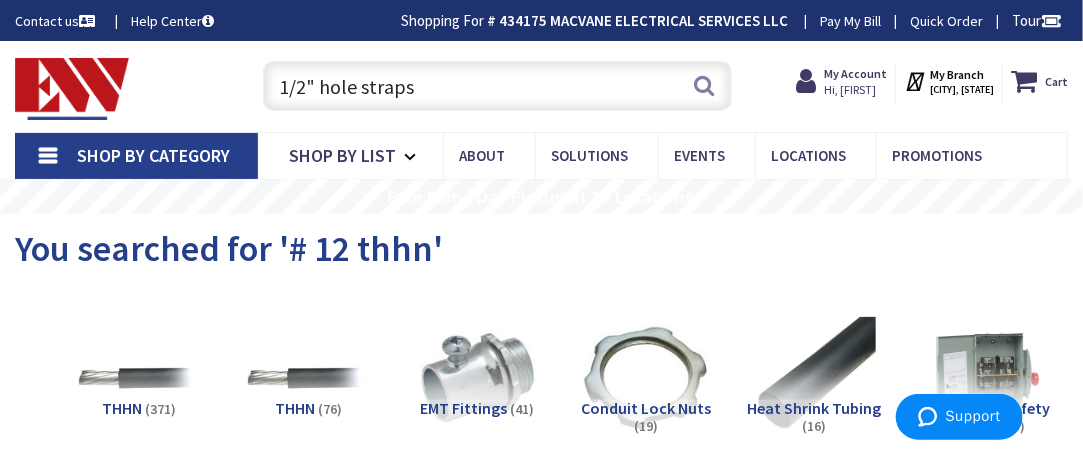 click on "1/2" hole straps" at bounding box center (497, 86) 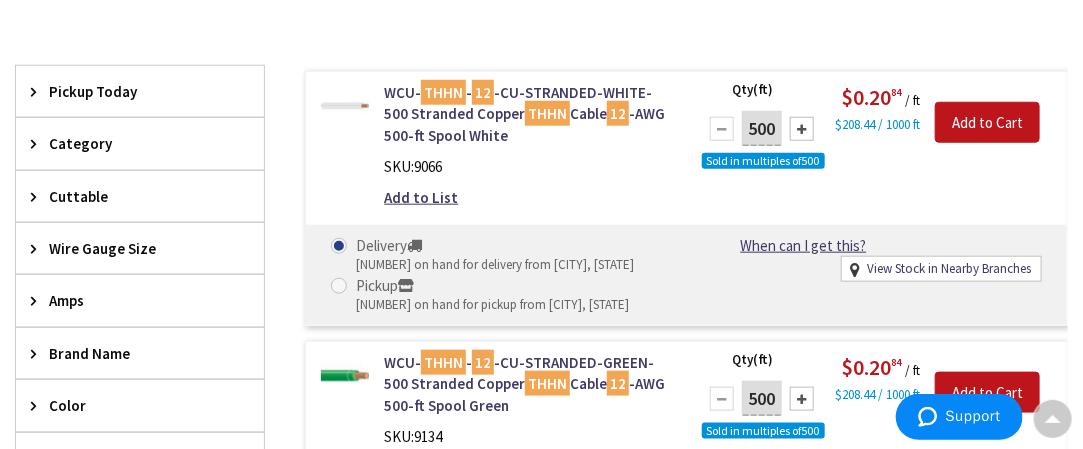 scroll, scrollTop: 0, scrollLeft: 0, axis: both 